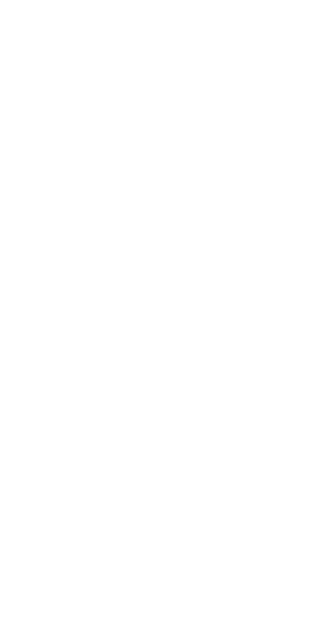scroll, scrollTop: 0, scrollLeft: 0, axis: both 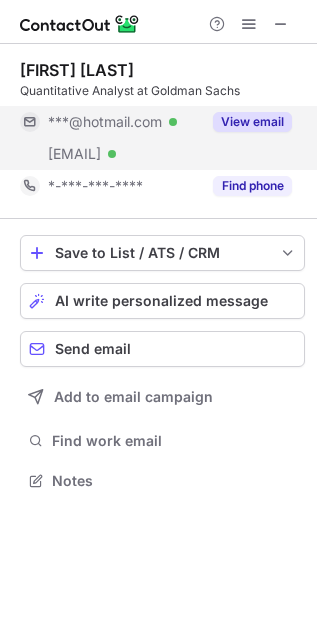 click on "[EMAIL] Verified" at bounding box center [124, 122] 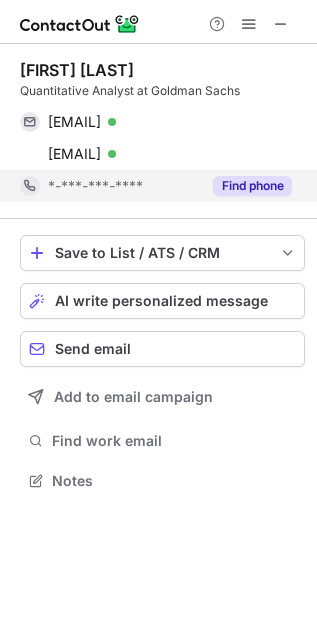 click on "*-***-***-****" at bounding box center (110, 186) 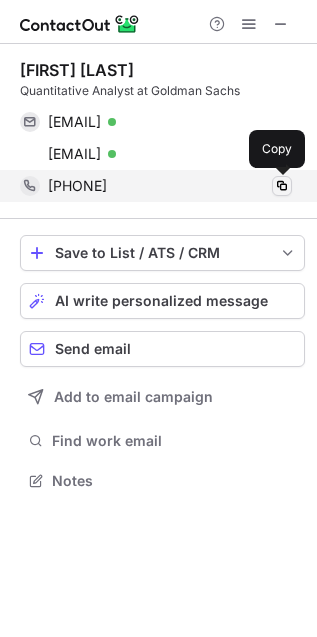 click at bounding box center (282, 186) 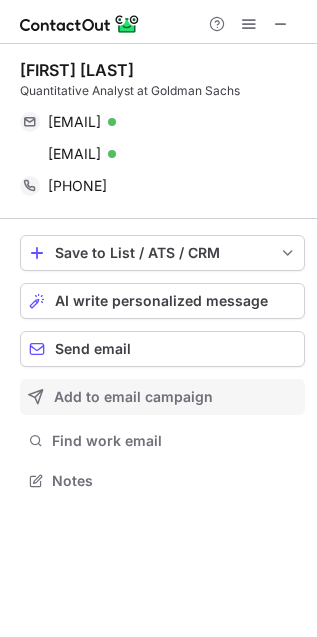 scroll, scrollTop: 467, scrollLeft: 317, axis: both 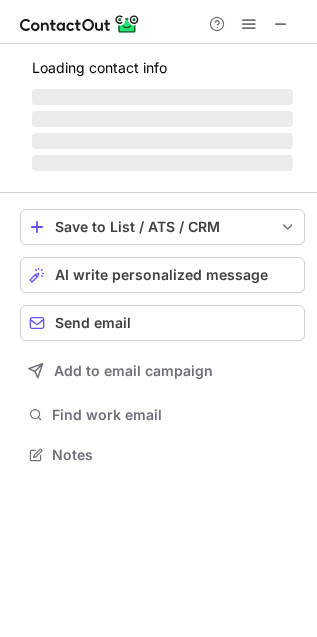 click at bounding box center [158, 22] 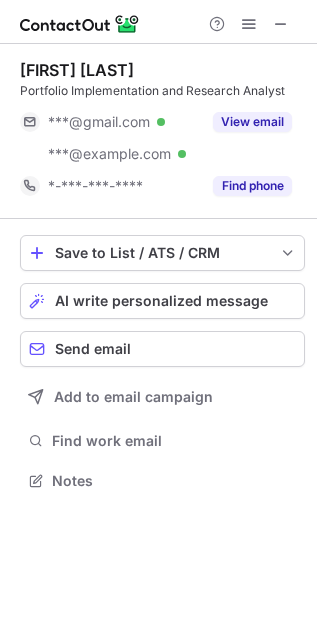 scroll, scrollTop: 10, scrollLeft: 10, axis: both 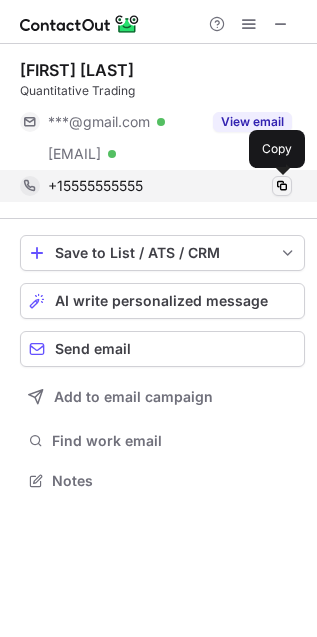 click at bounding box center [282, 186] 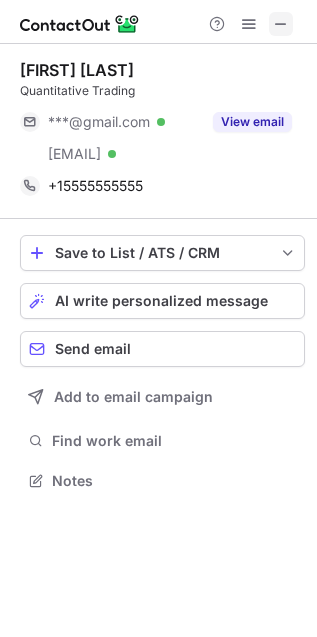 click at bounding box center (281, 24) 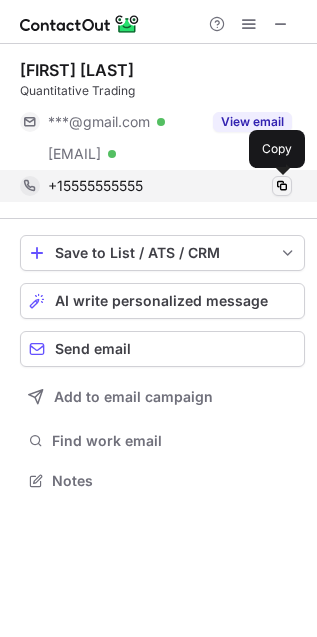 click at bounding box center (282, 186) 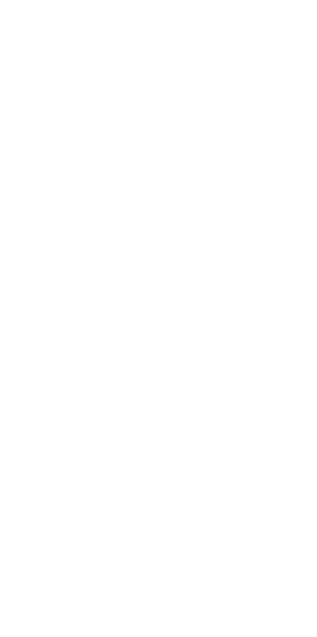scroll, scrollTop: 0, scrollLeft: 0, axis: both 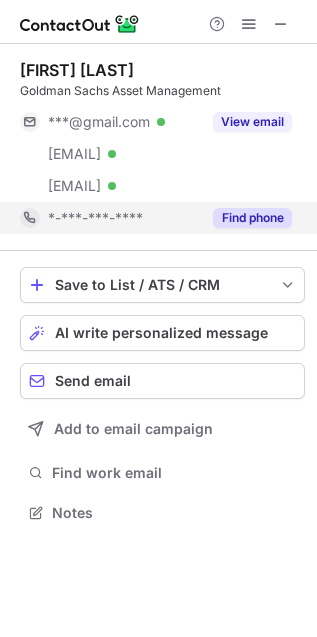 click on "*-***-***-****" at bounding box center (124, 218) 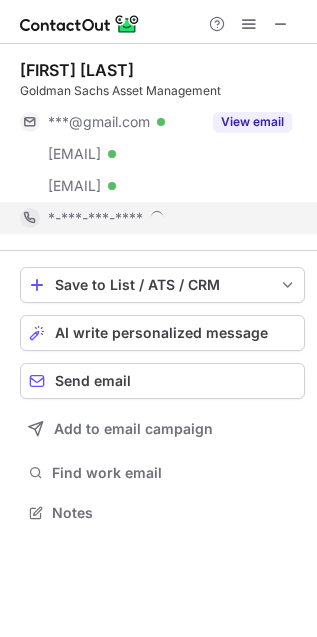 scroll, scrollTop: 11, scrollLeft: 10, axis: both 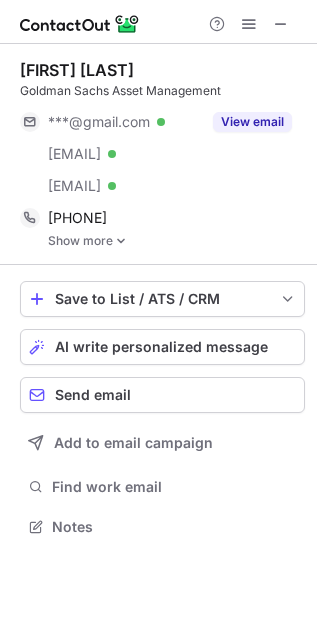 click on "Show more" at bounding box center [176, 241] 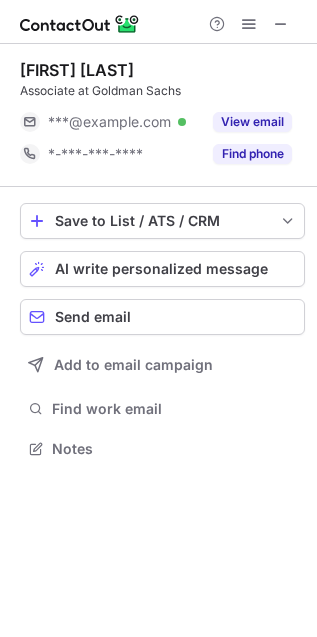 scroll, scrollTop: 0, scrollLeft: 0, axis: both 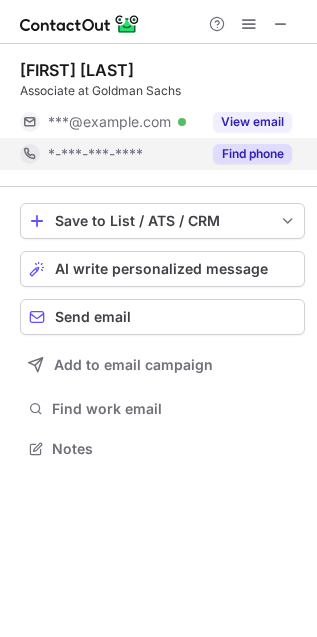 click on "*-***-***-****" at bounding box center (110, 154) 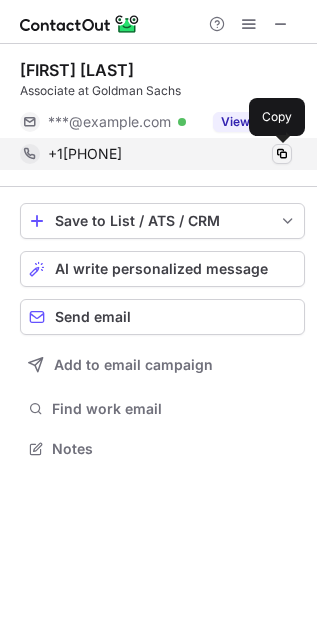 click at bounding box center [282, 154] 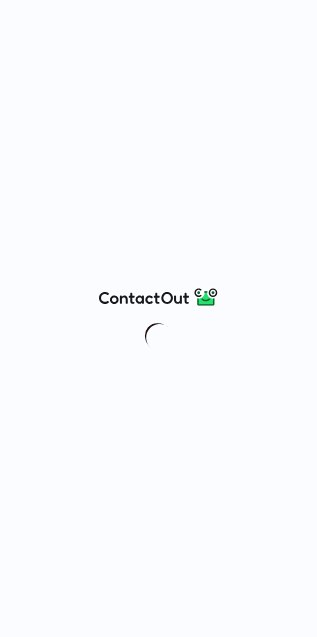 scroll, scrollTop: 0, scrollLeft: 0, axis: both 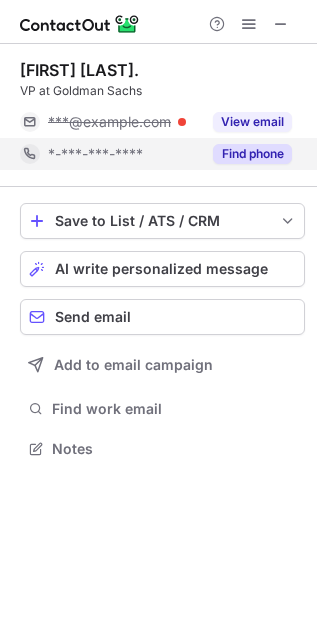 click on "*-***-***-****" at bounding box center [95, 154] 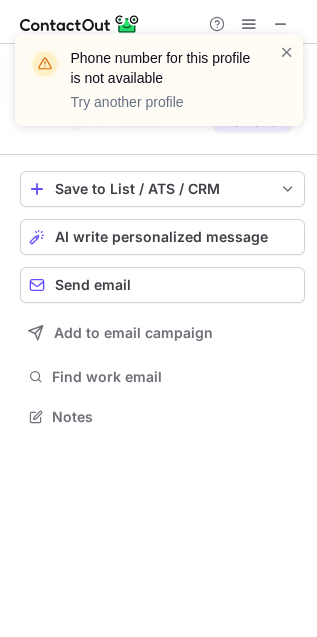 scroll, scrollTop: 402, scrollLeft: 317, axis: both 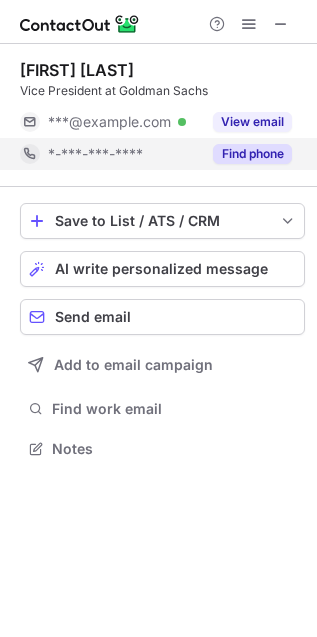 click on "*-***-***-****" at bounding box center [95, 154] 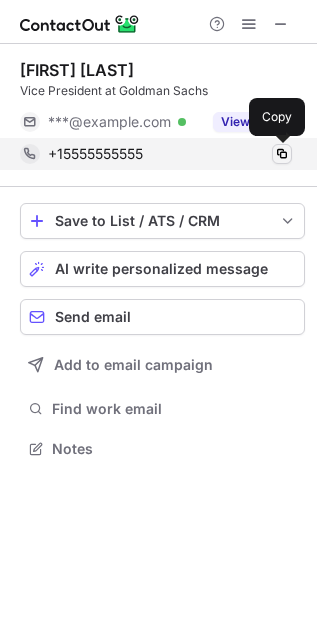 click at bounding box center [282, 154] 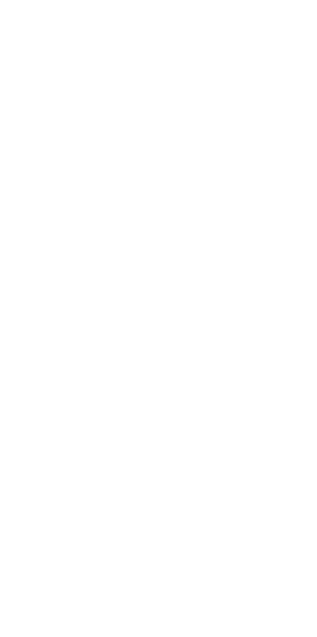 scroll, scrollTop: 0, scrollLeft: 0, axis: both 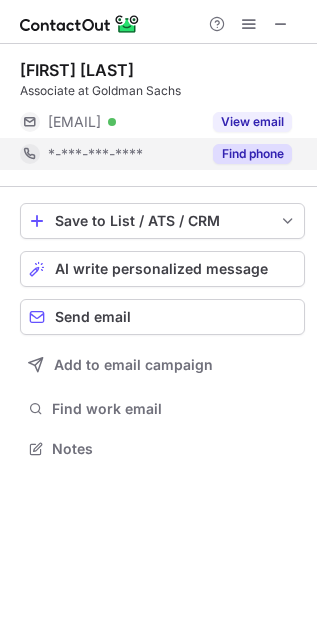 click on "*-***-***-****" at bounding box center [95, 154] 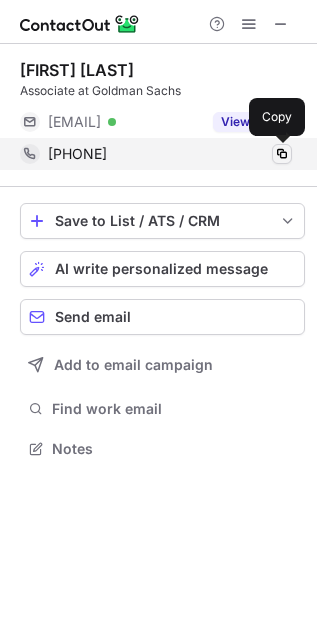 click at bounding box center (282, 154) 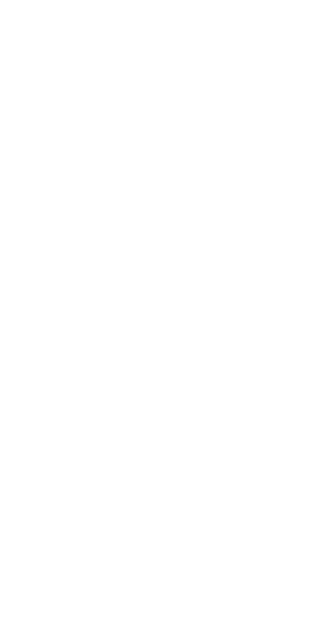 scroll, scrollTop: 0, scrollLeft: 0, axis: both 